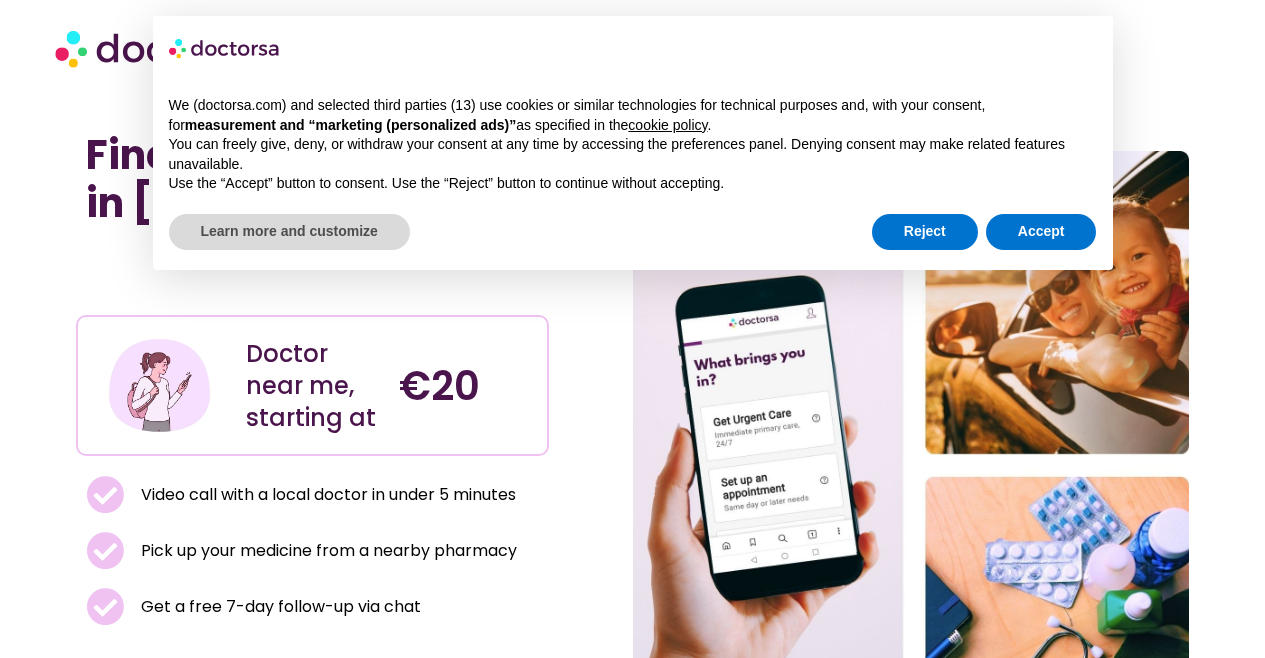 scroll, scrollTop: 0, scrollLeft: 0, axis: both 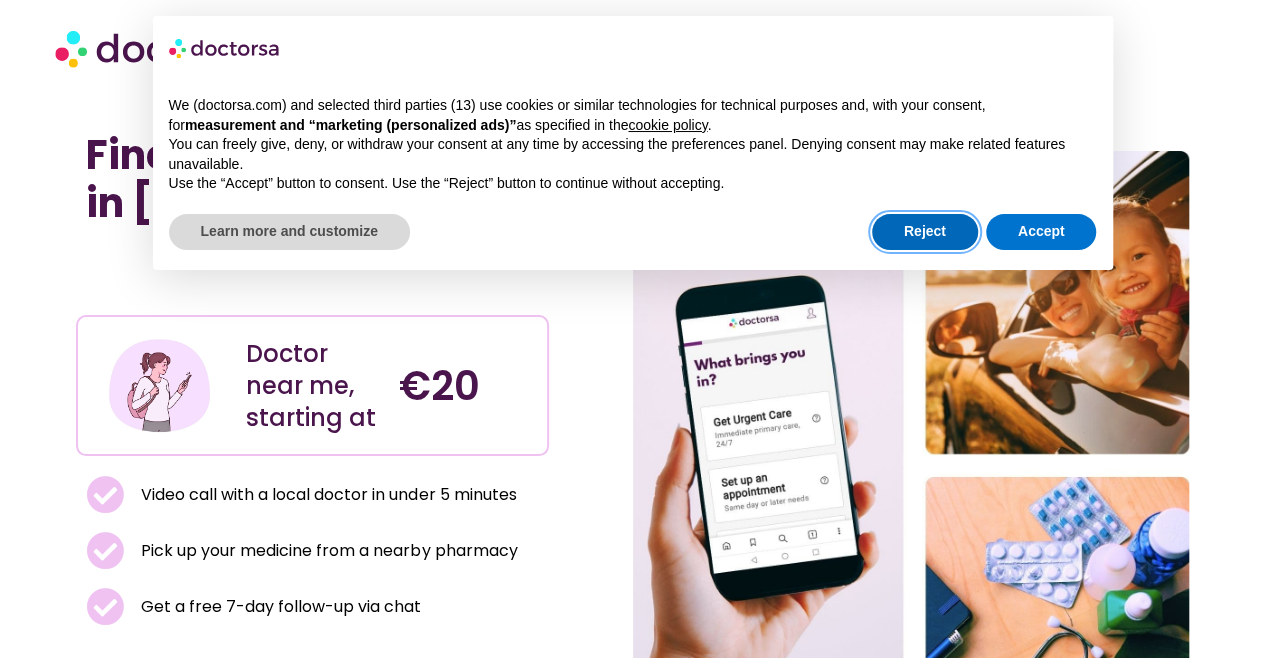 click on "Reject" at bounding box center [925, 232] 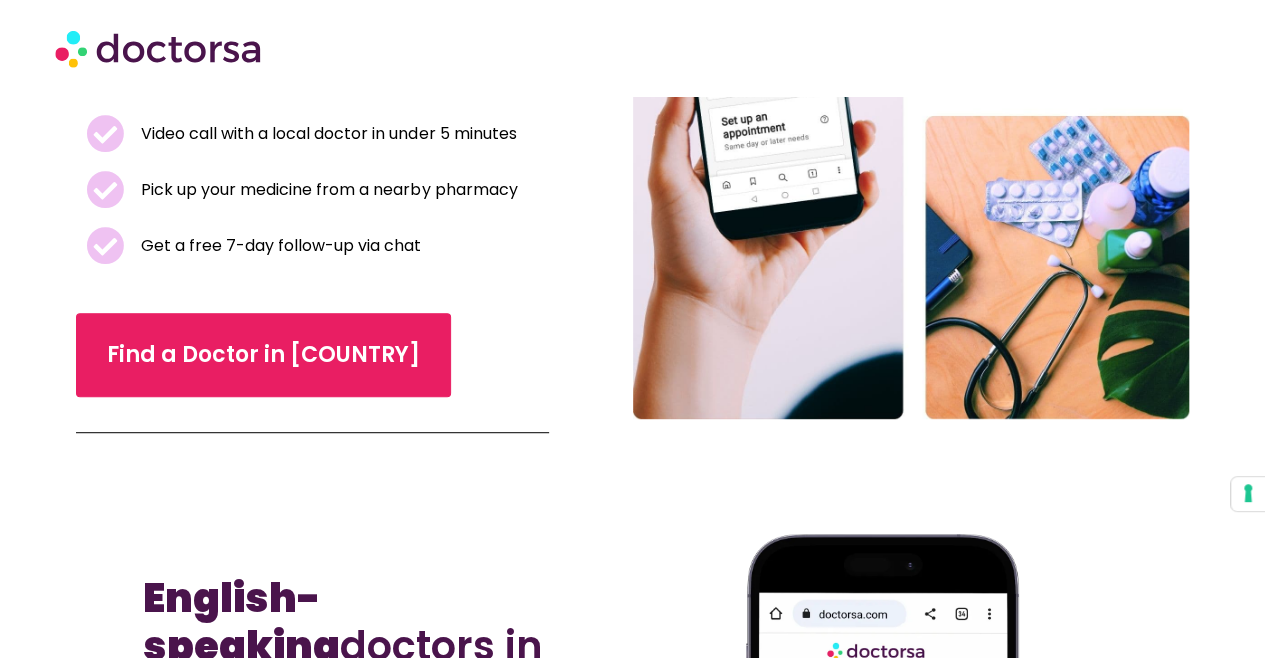 scroll, scrollTop: 350, scrollLeft: 0, axis: vertical 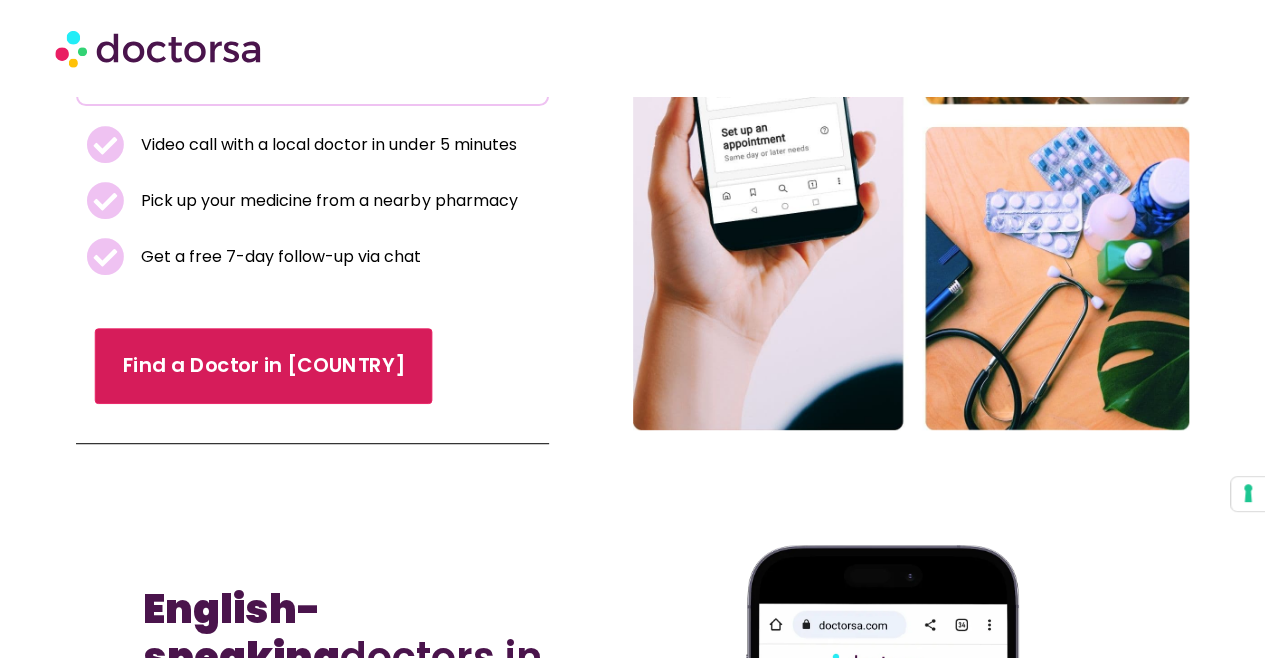 click on "Find a Doctor in [COUNTRY]" at bounding box center [264, 366] 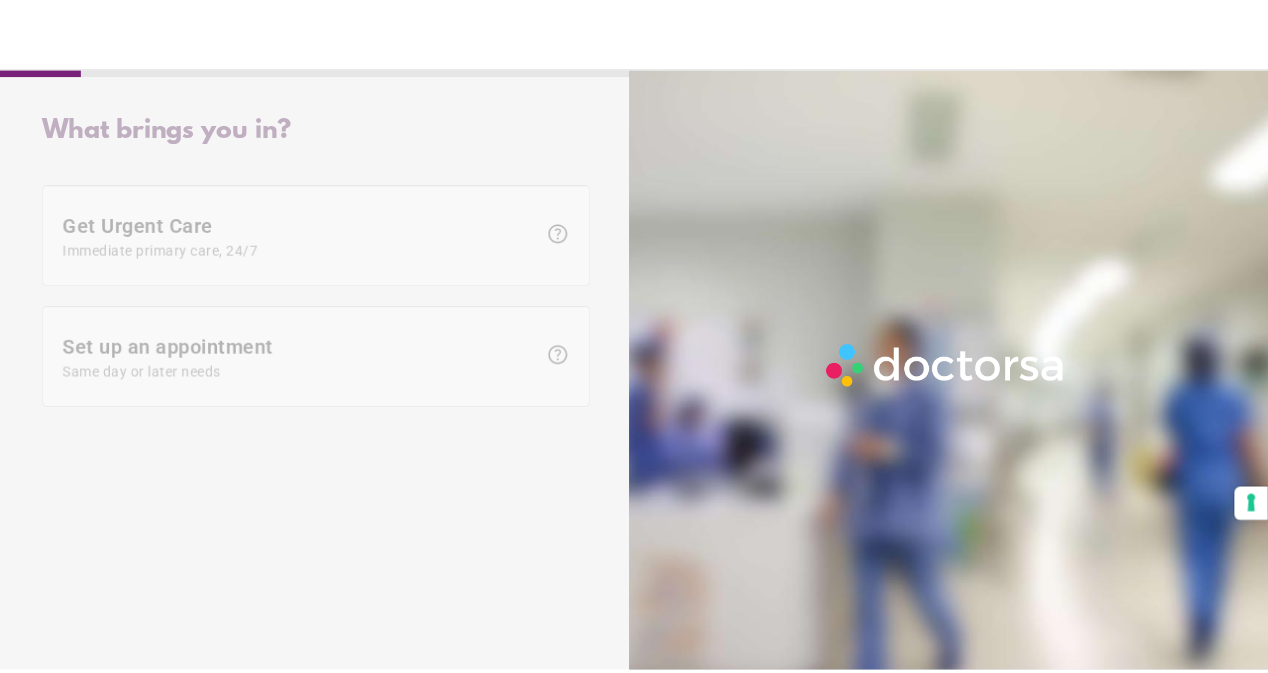 scroll, scrollTop: 0, scrollLeft: 0, axis: both 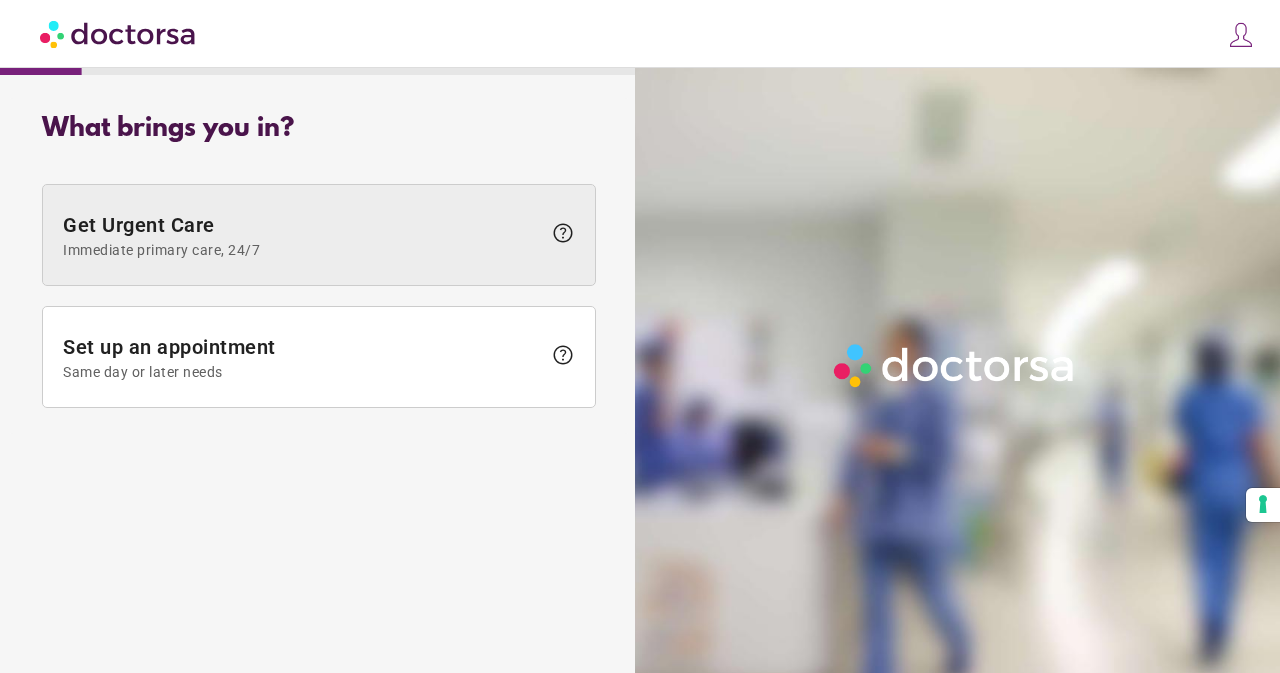 click on "Get Urgent Care
Immediate primary care, 24/7" at bounding box center [302, 235] 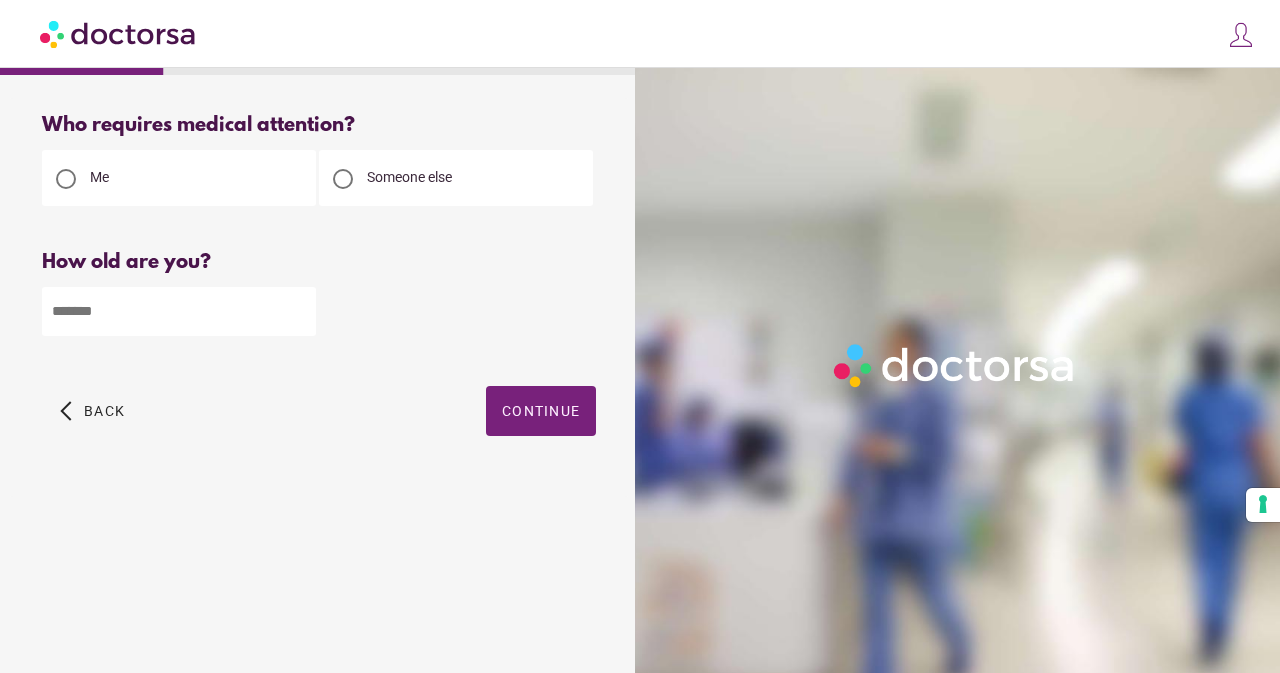 click at bounding box center (179, 311) 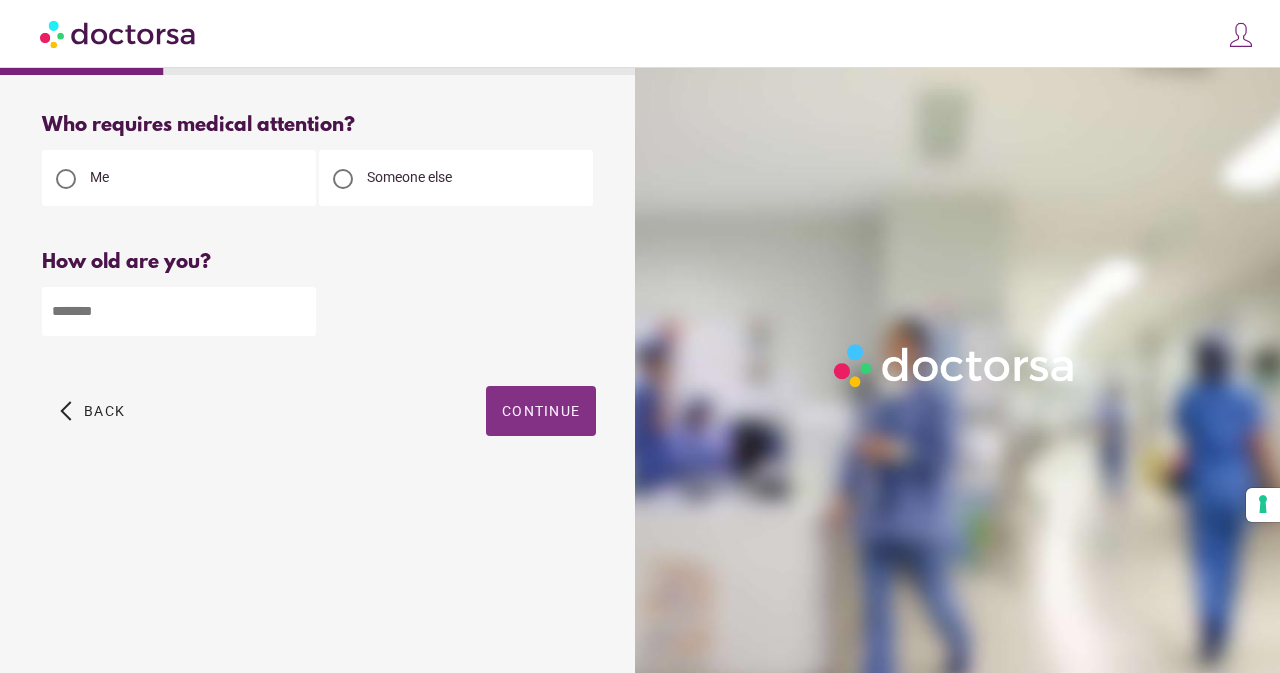 type on "**" 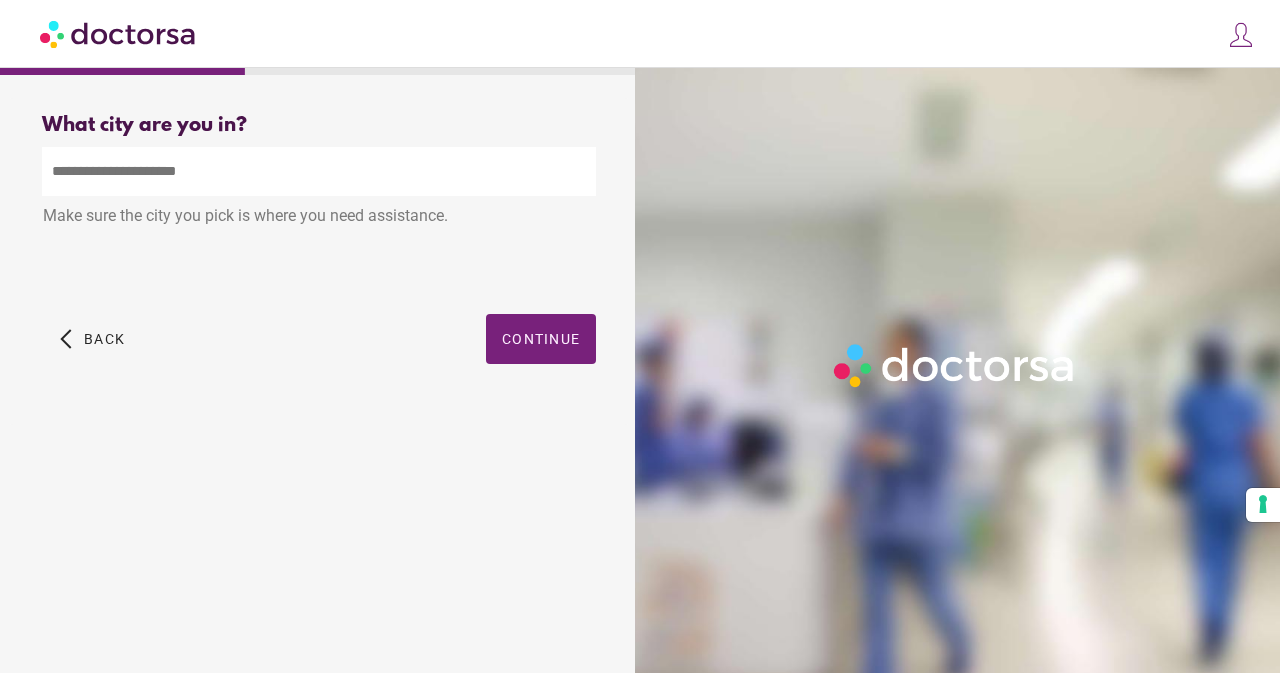 click at bounding box center [319, 171] 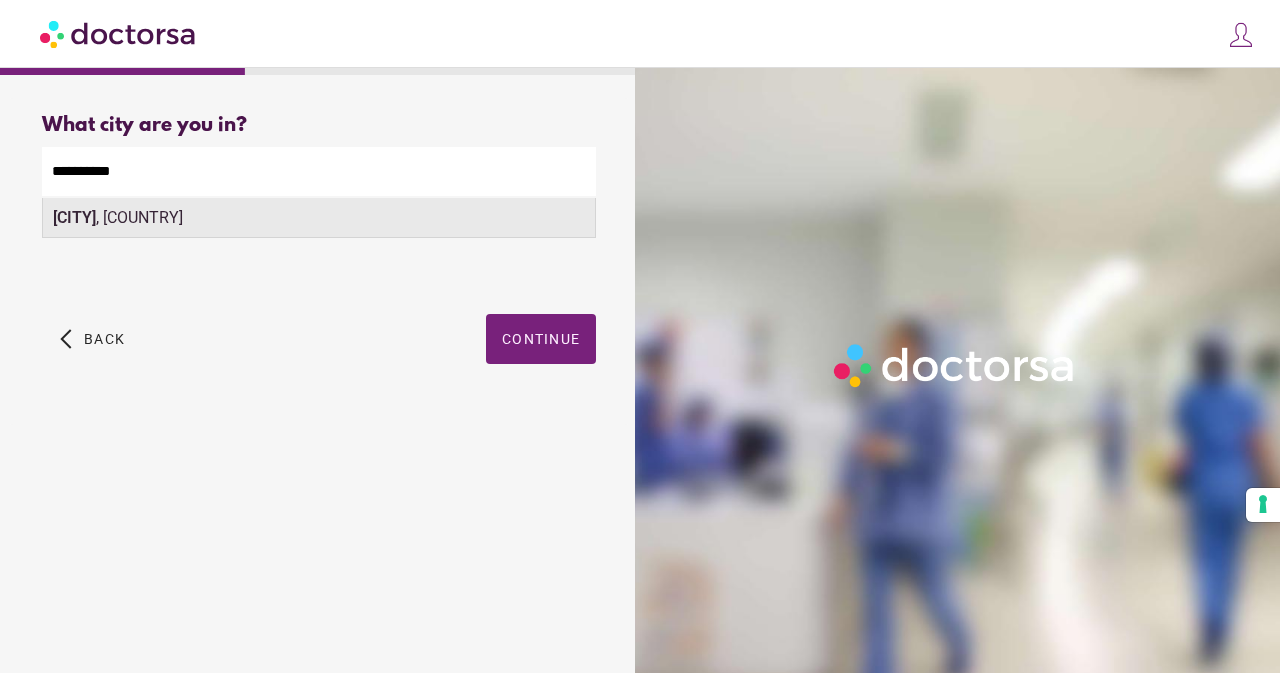 type on "**********" 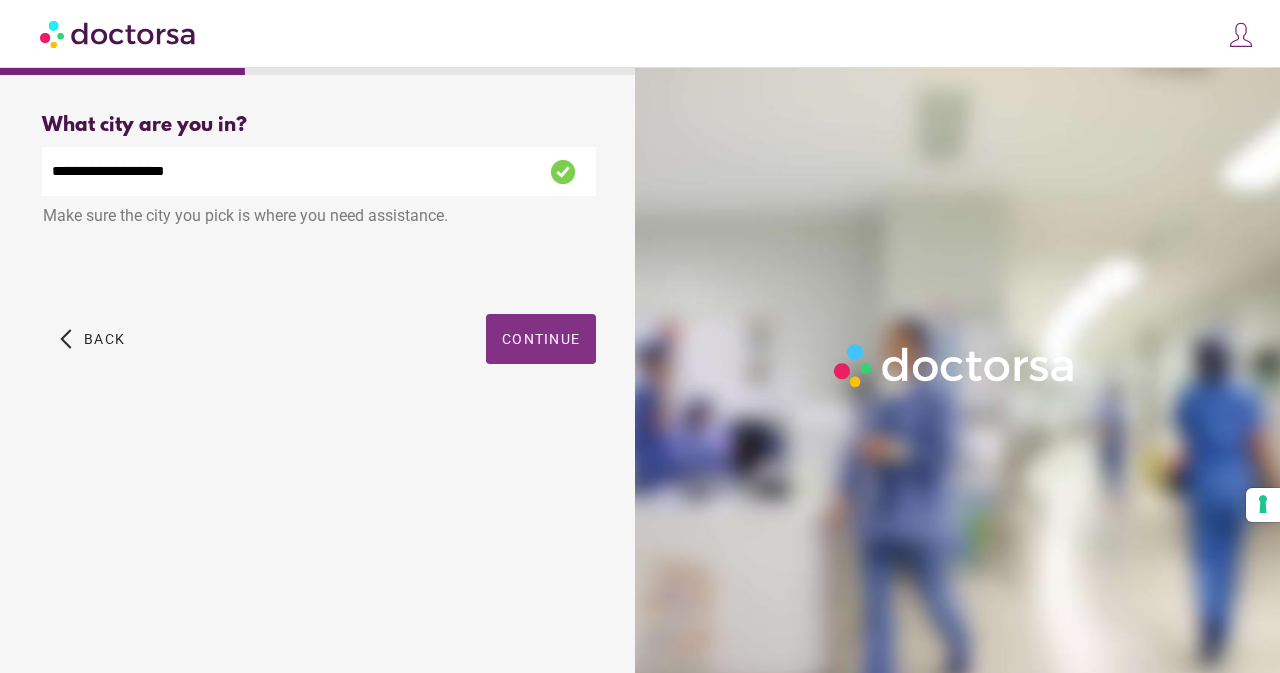 click on "Continue" at bounding box center [541, 339] 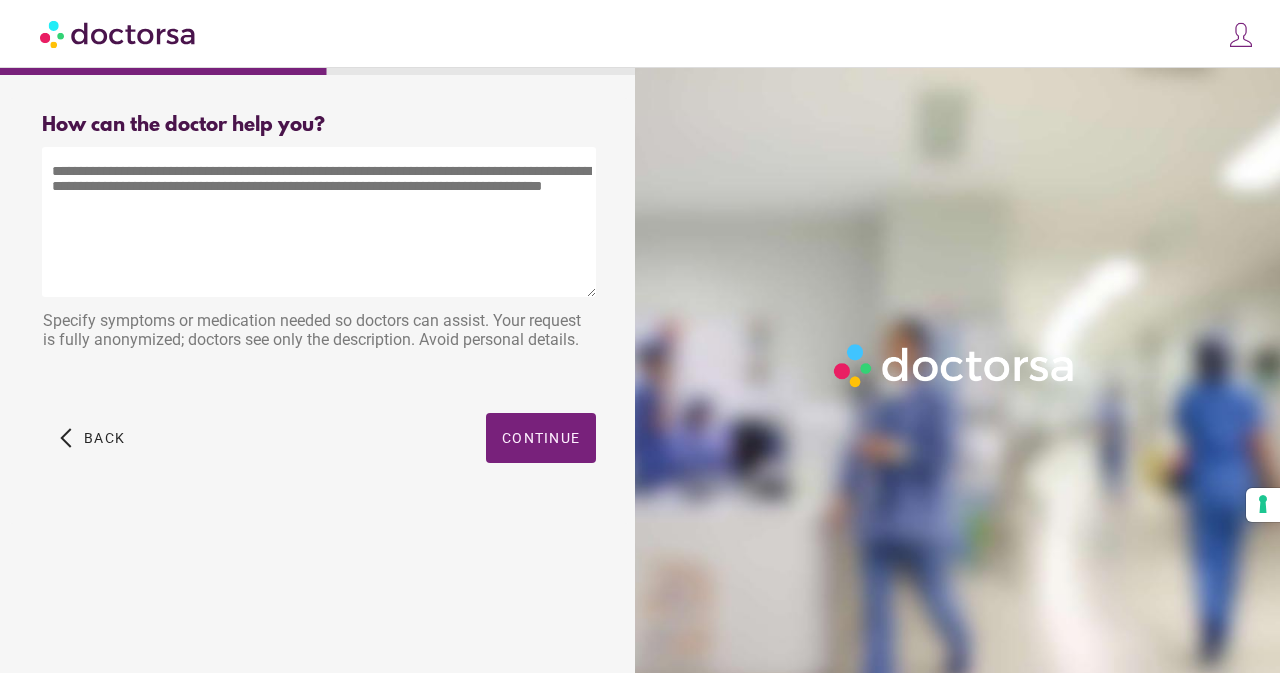 click at bounding box center [319, 222] 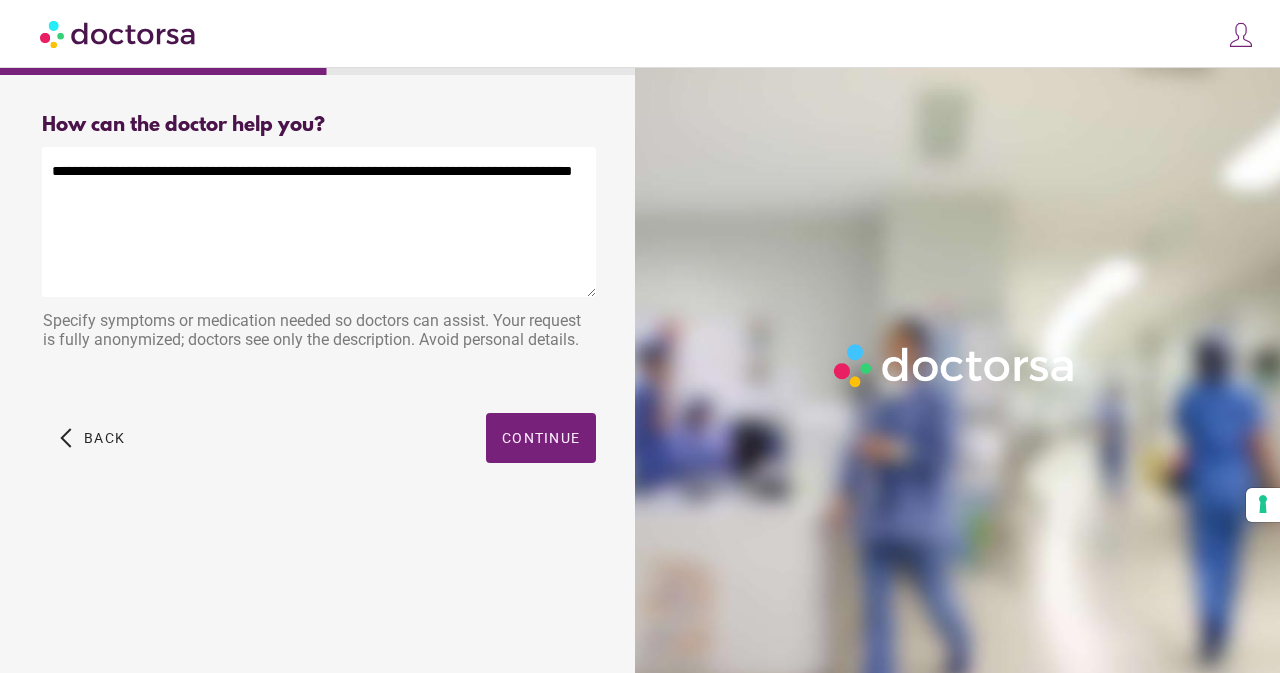 click on "**********" at bounding box center (319, 222) 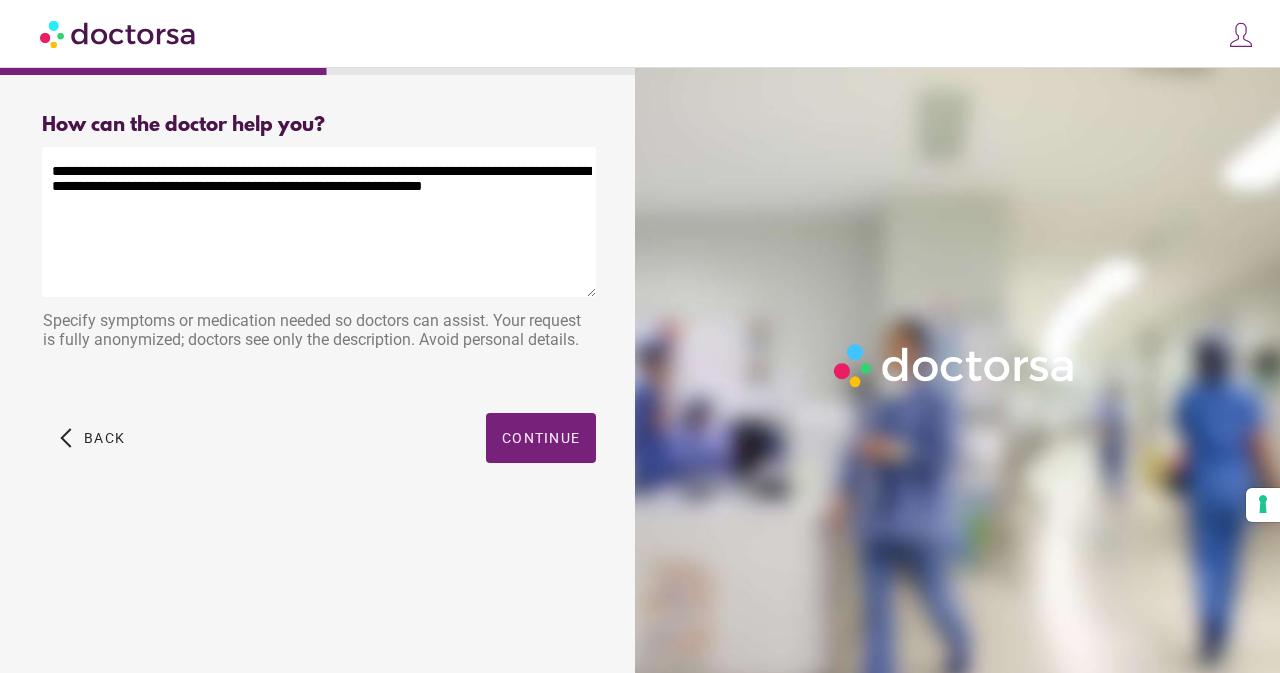 click on "**********" at bounding box center (319, 222) 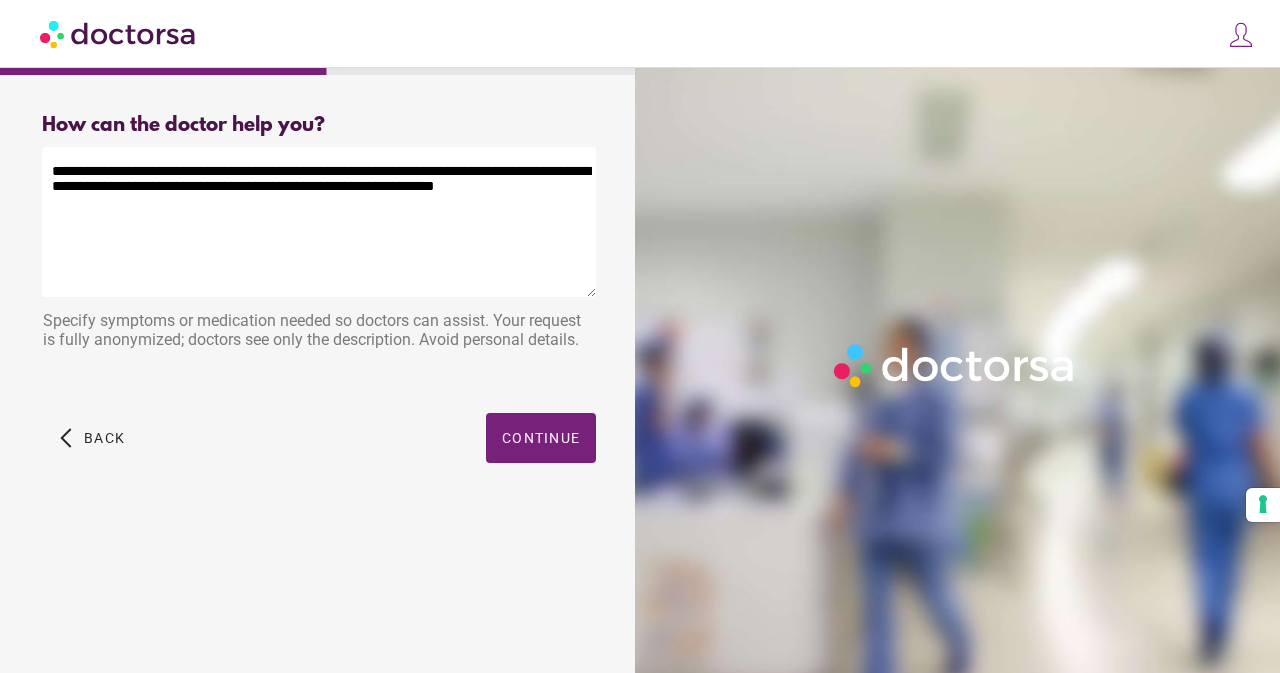 click on "**********" at bounding box center [319, 222] 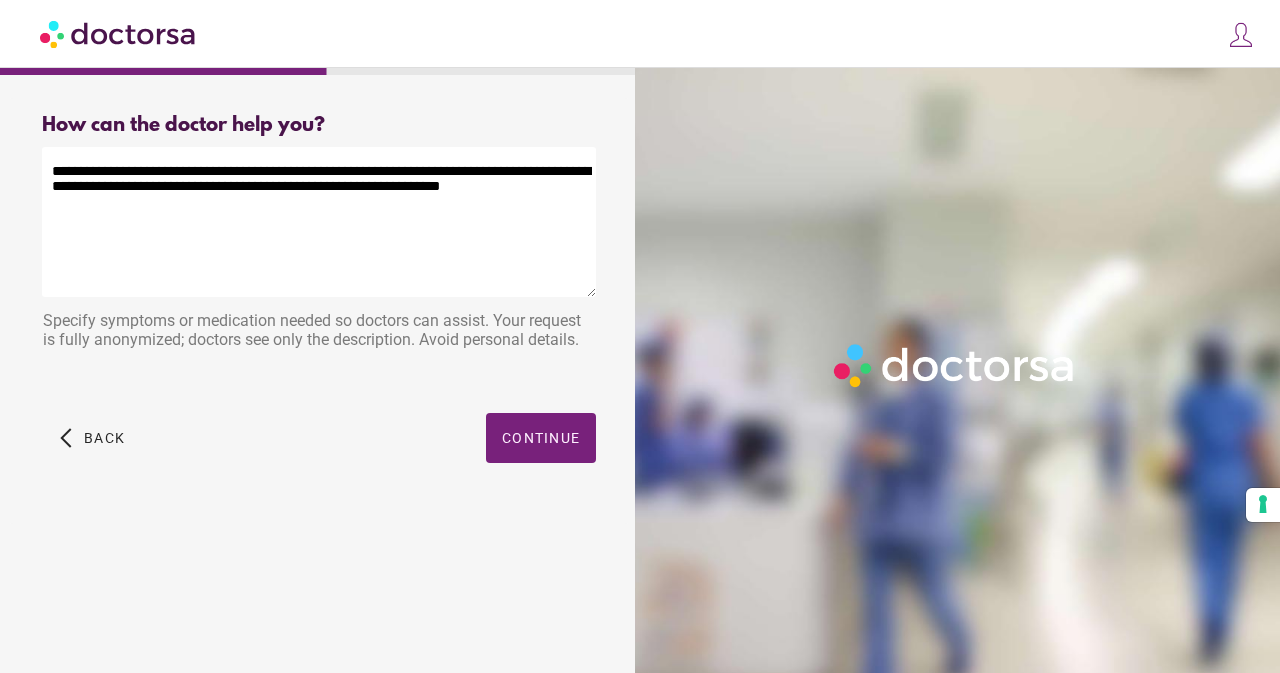 click on "**********" at bounding box center (319, 222) 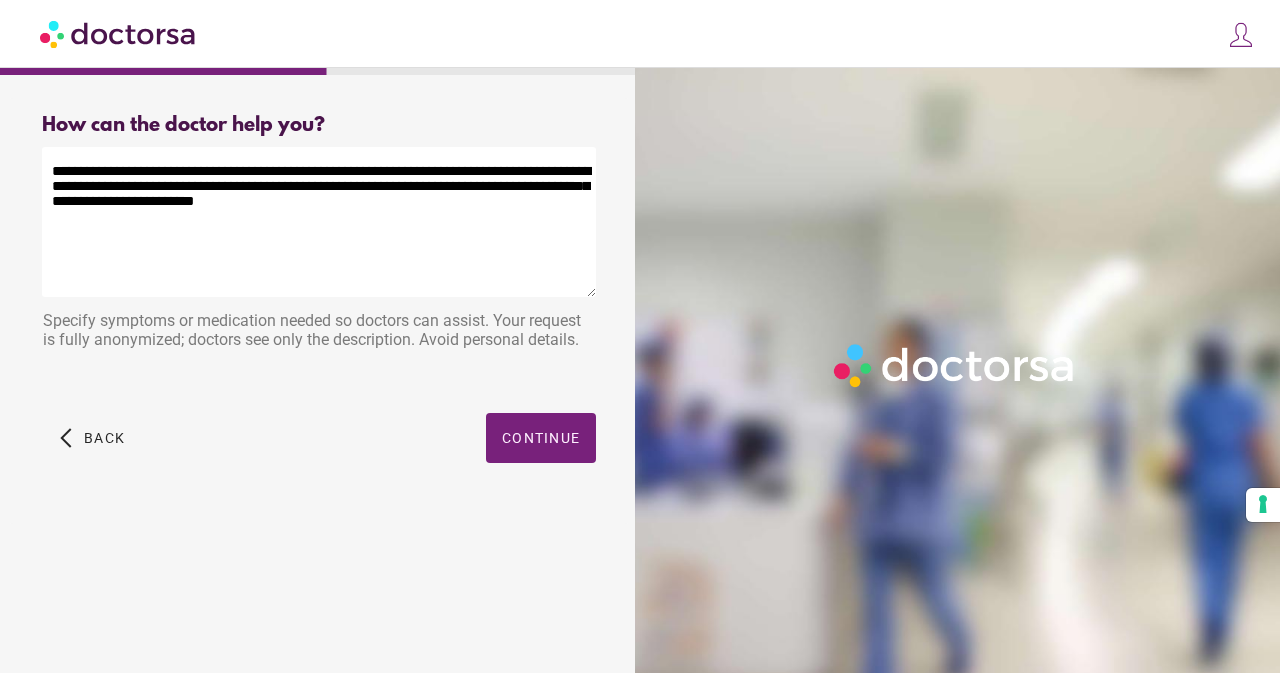 click on "**********" at bounding box center [319, 222] 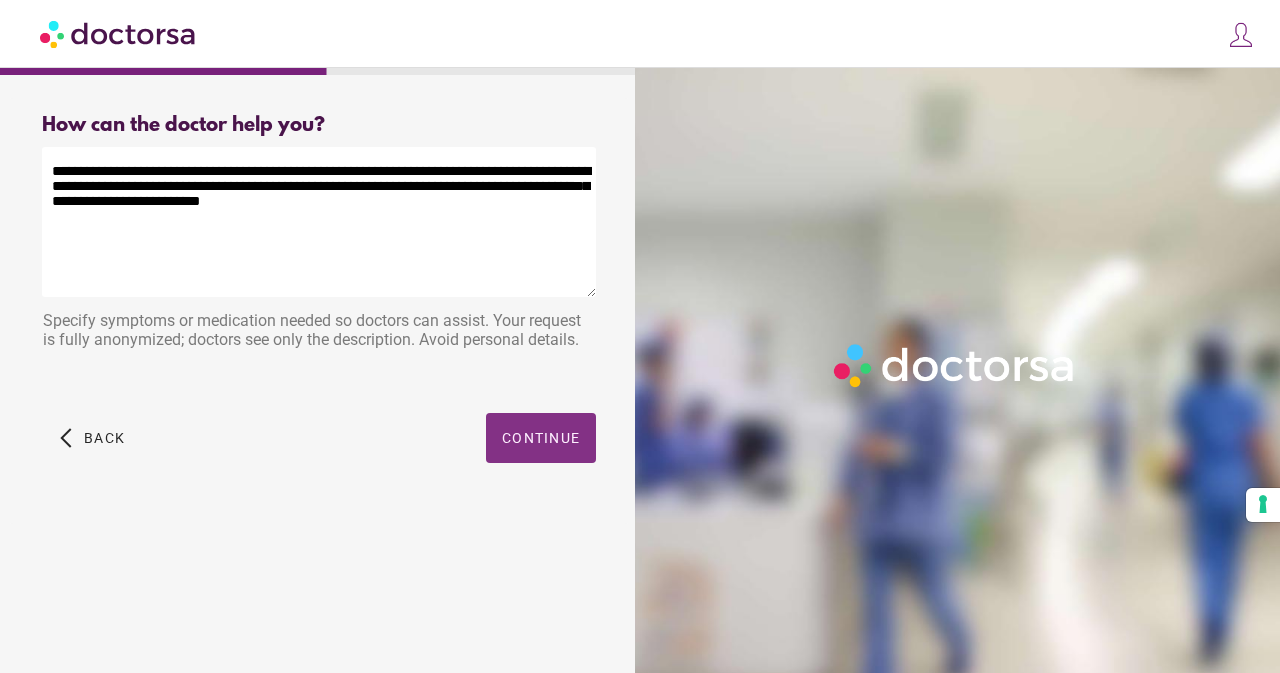 type on "**********" 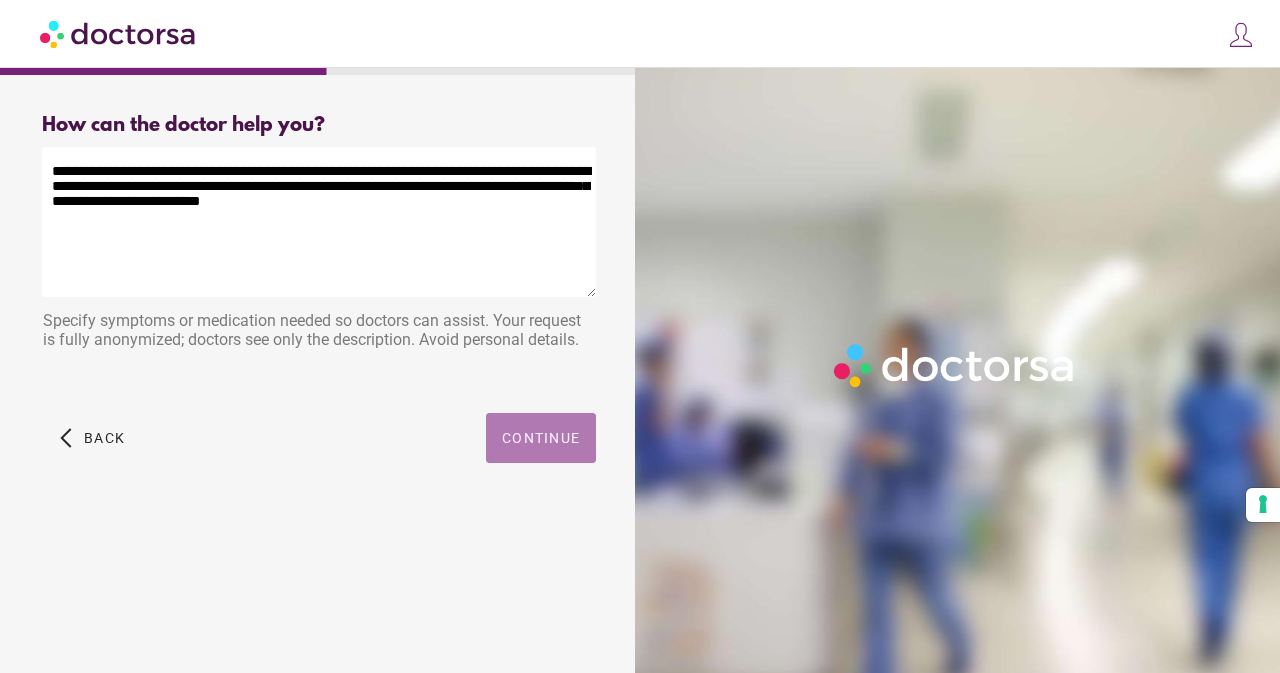 click on "Continue" at bounding box center (541, 438) 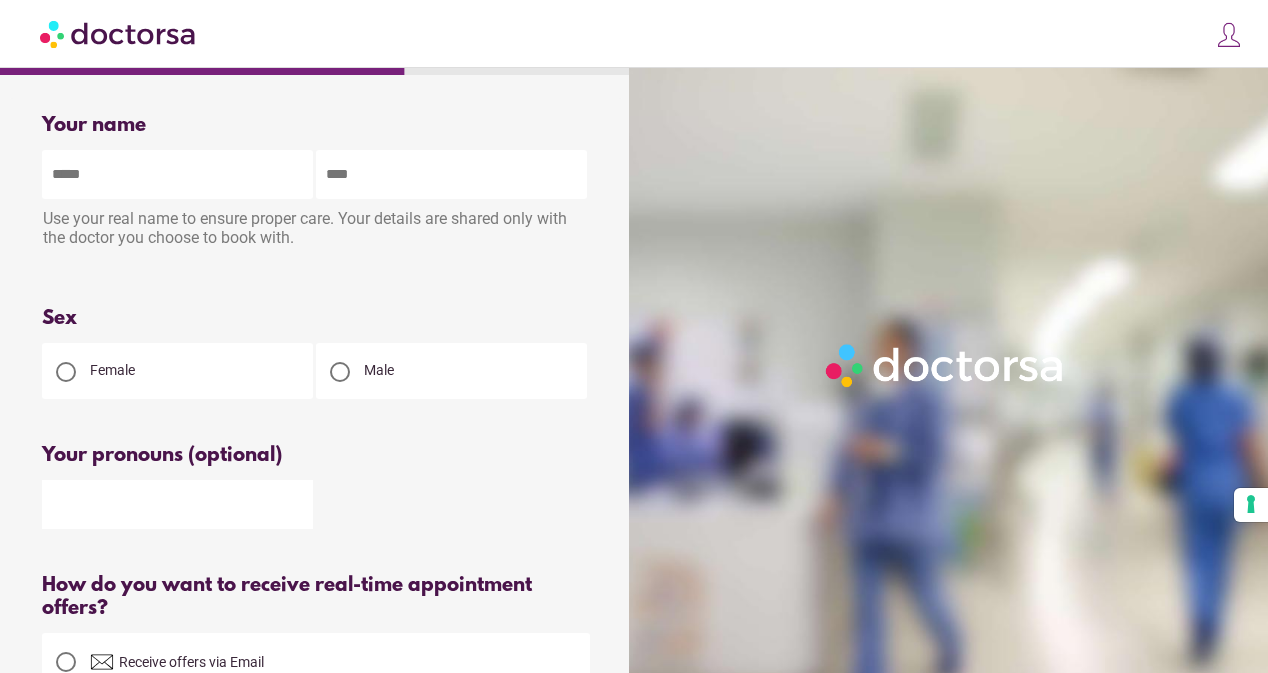 click on "Female" at bounding box center [177, 371] 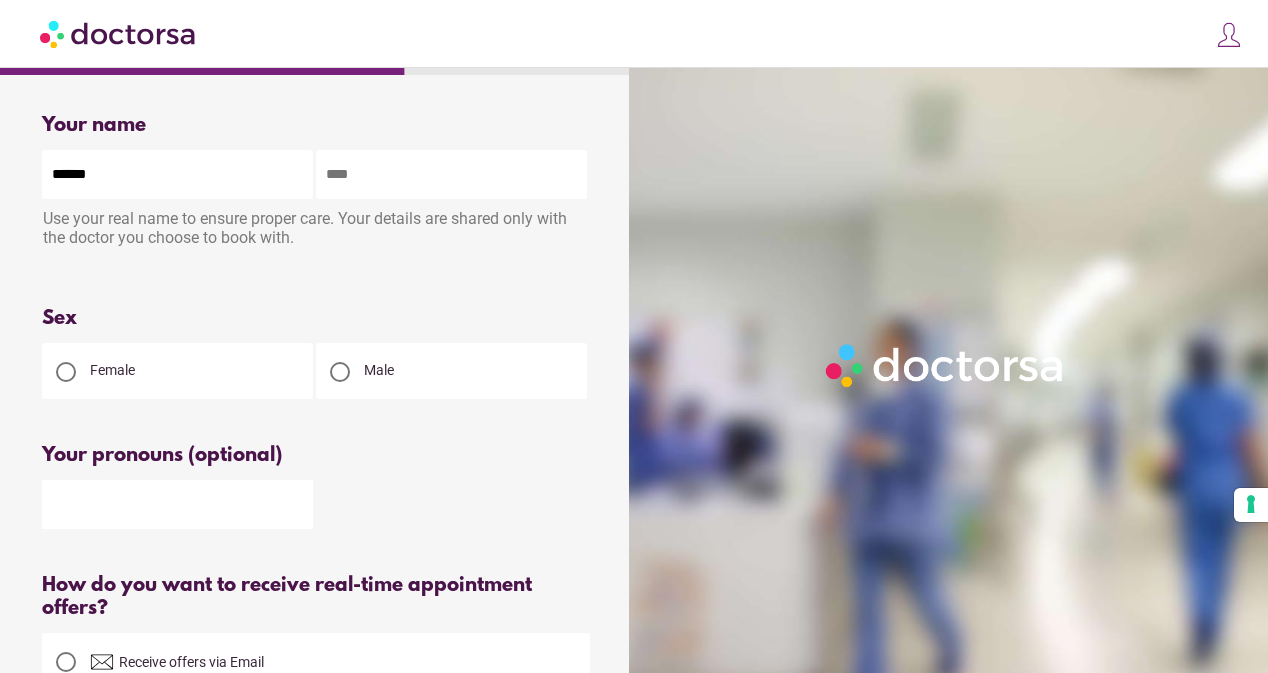 type on "******" 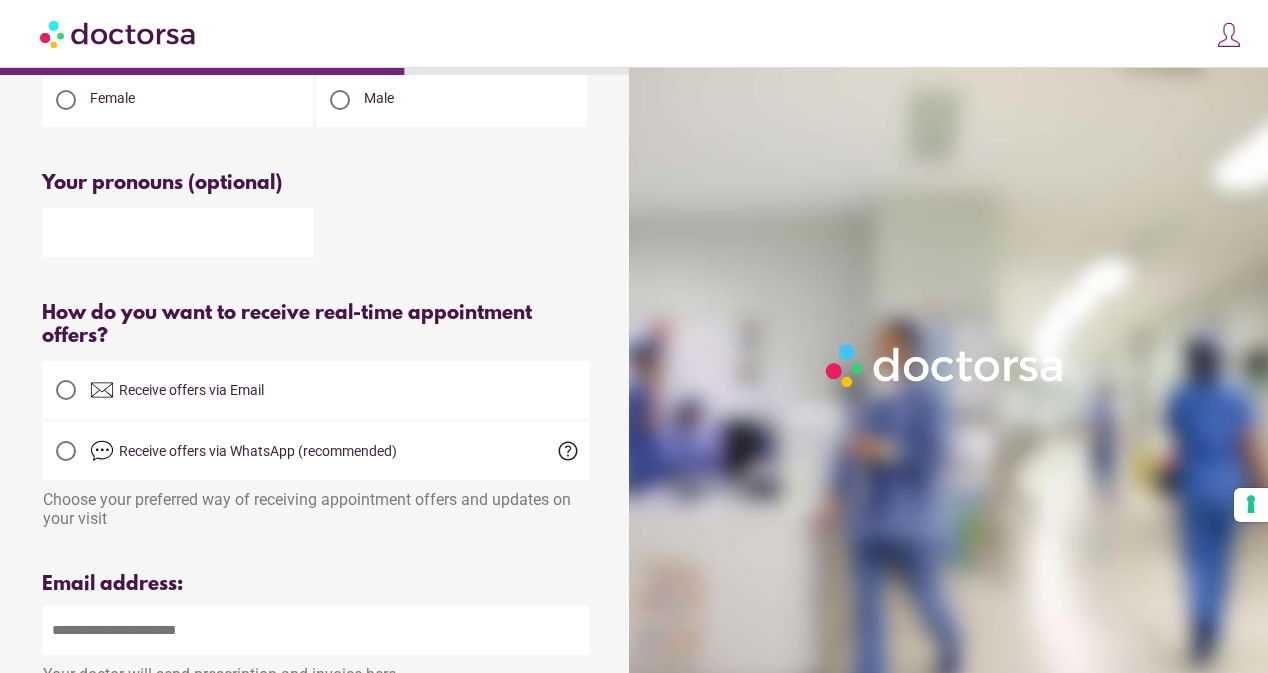 scroll, scrollTop: 277, scrollLeft: 0, axis: vertical 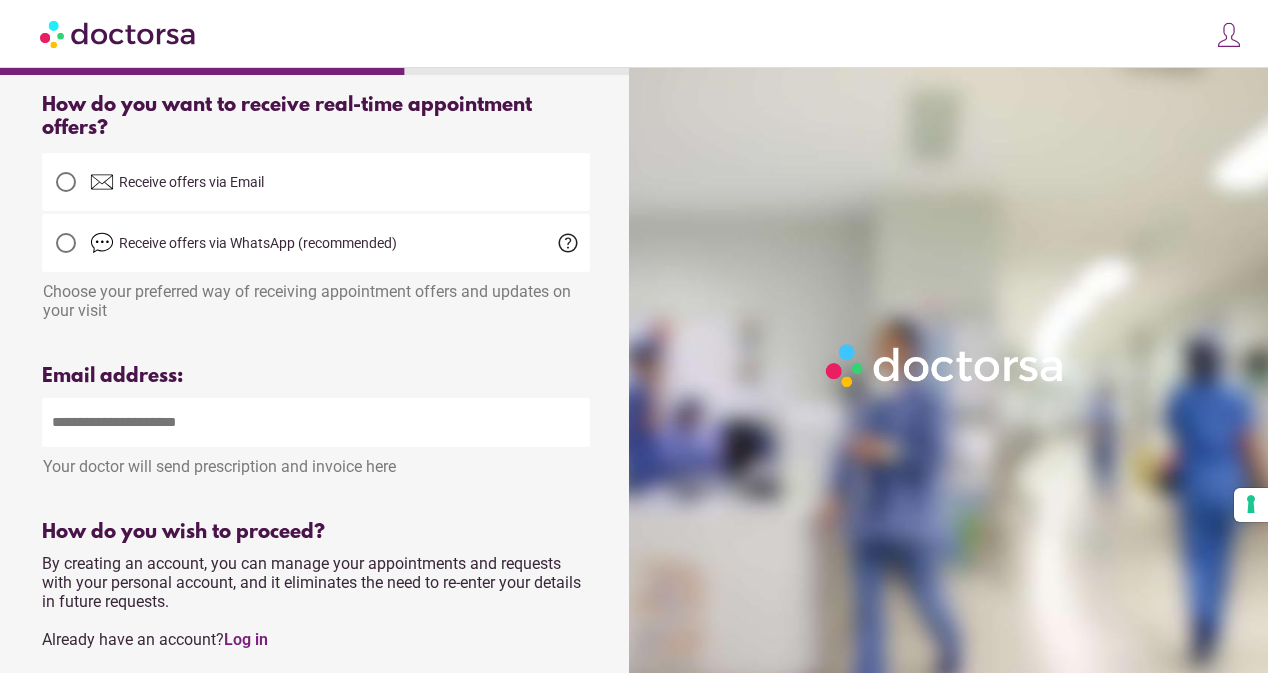 type on "****" 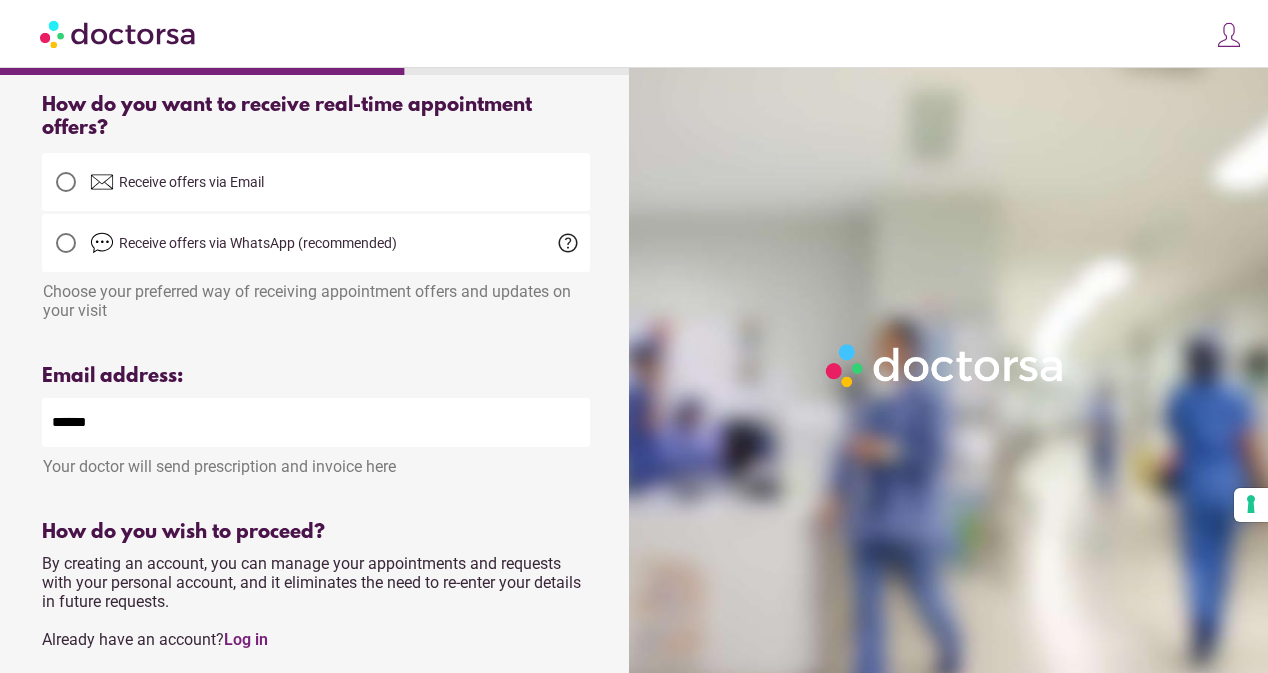 type on "**********" 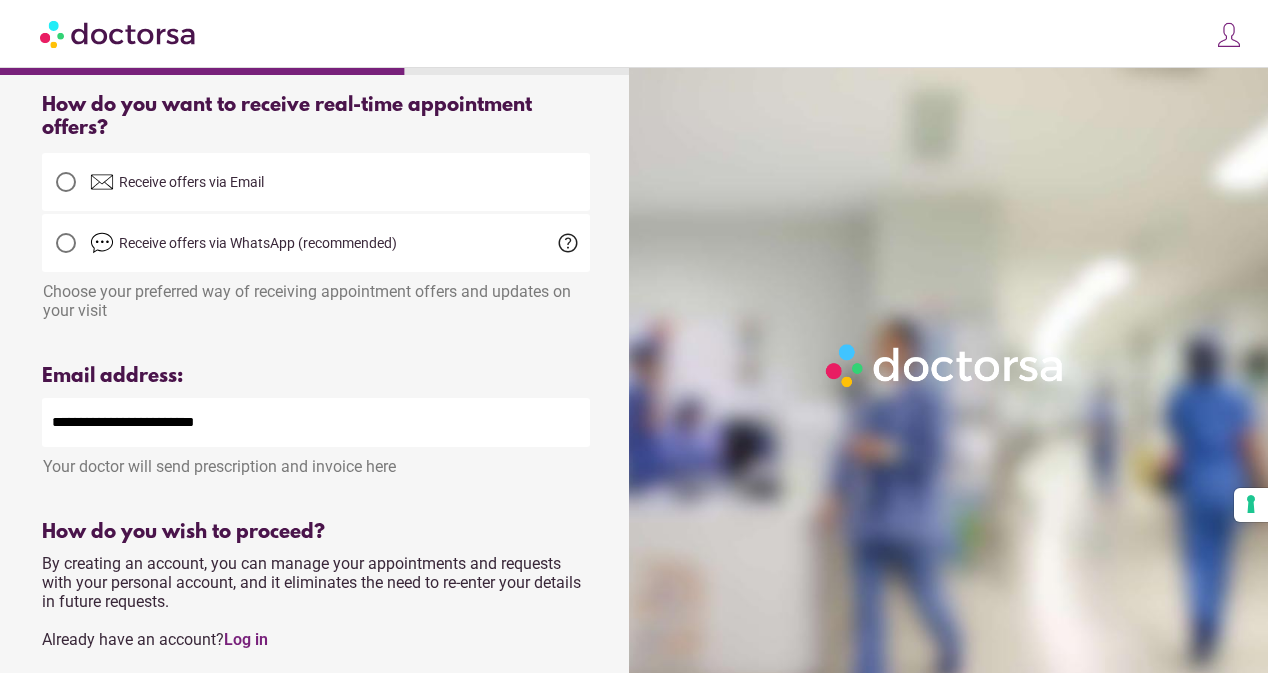 scroll, scrollTop: 0, scrollLeft: 0, axis: both 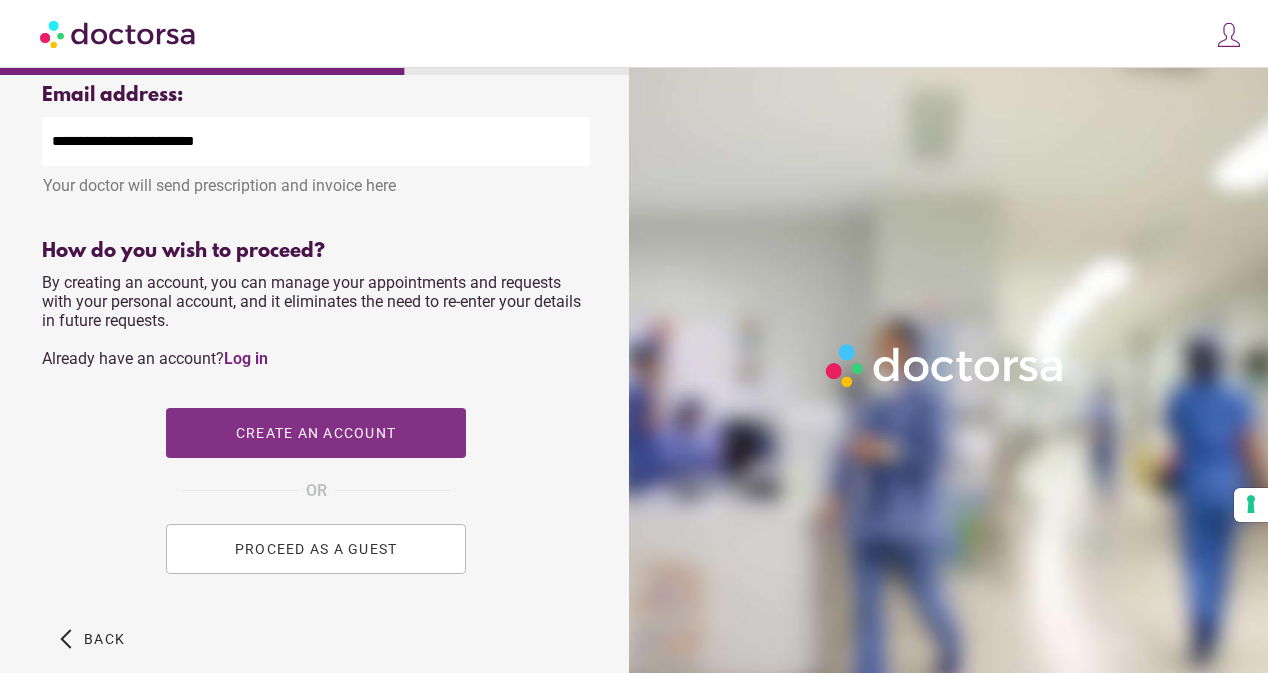 click on "Create an account" at bounding box center (316, 433) 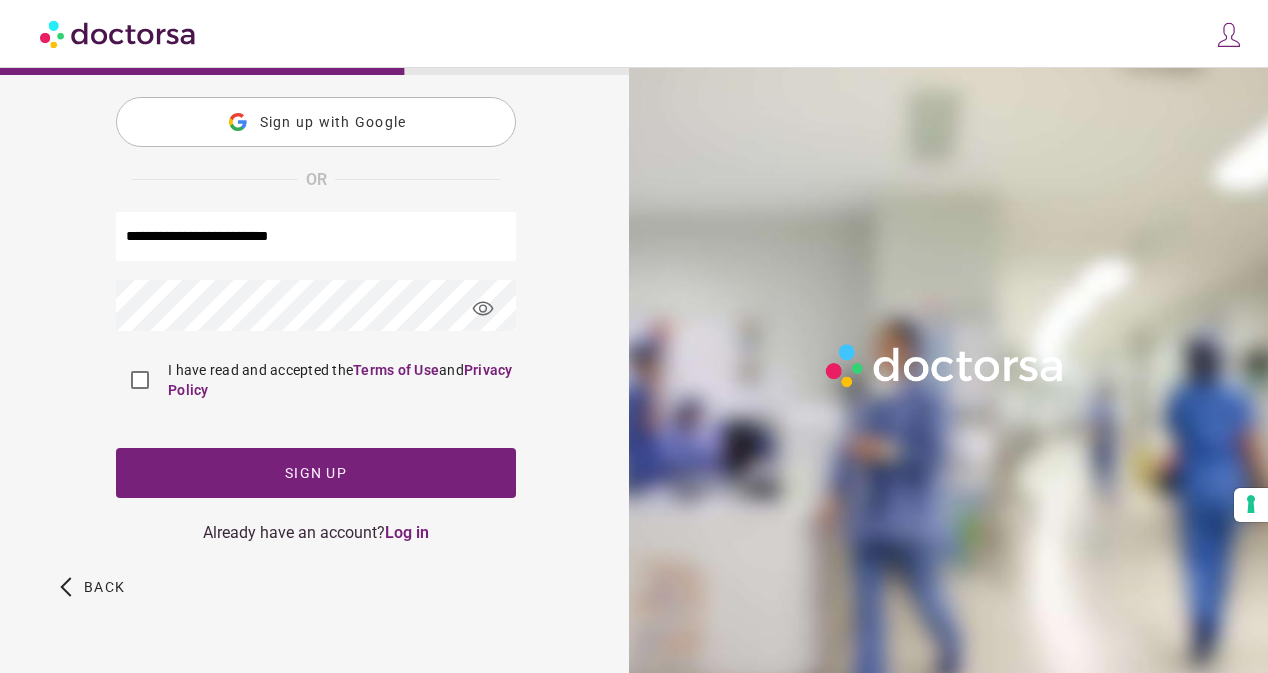 scroll, scrollTop: 0, scrollLeft: 0, axis: both 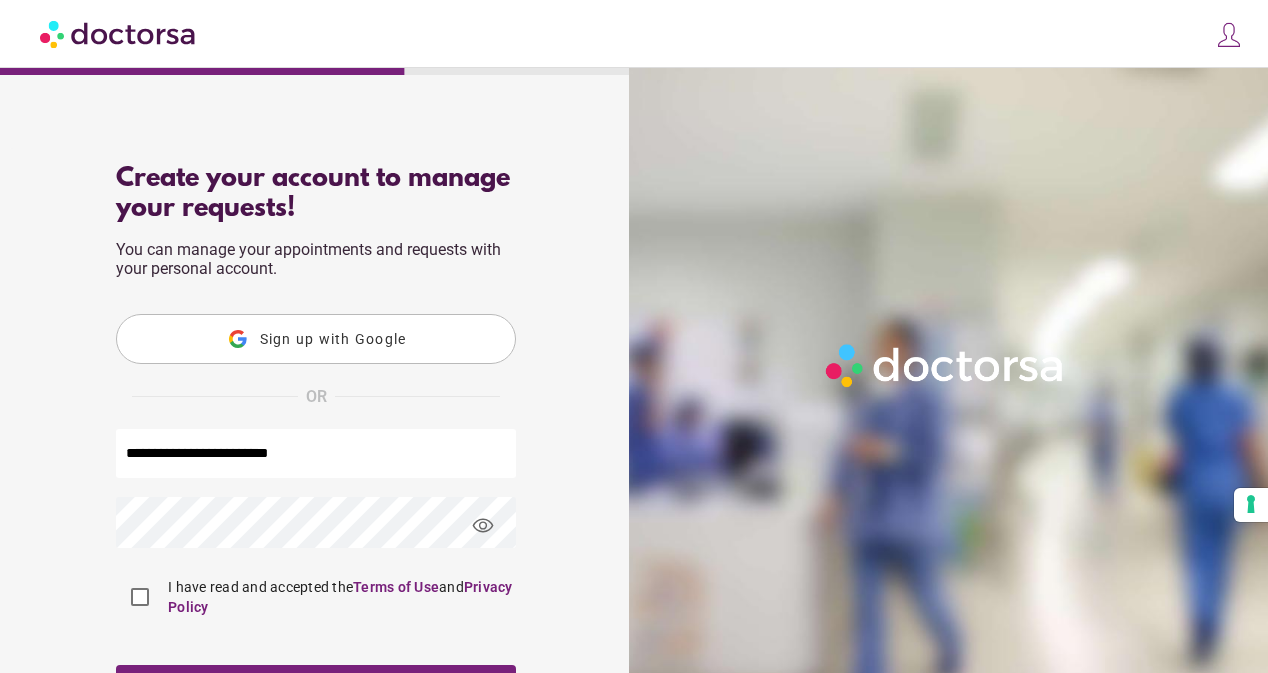 click on "visibility" at bounding box center [483, 526] 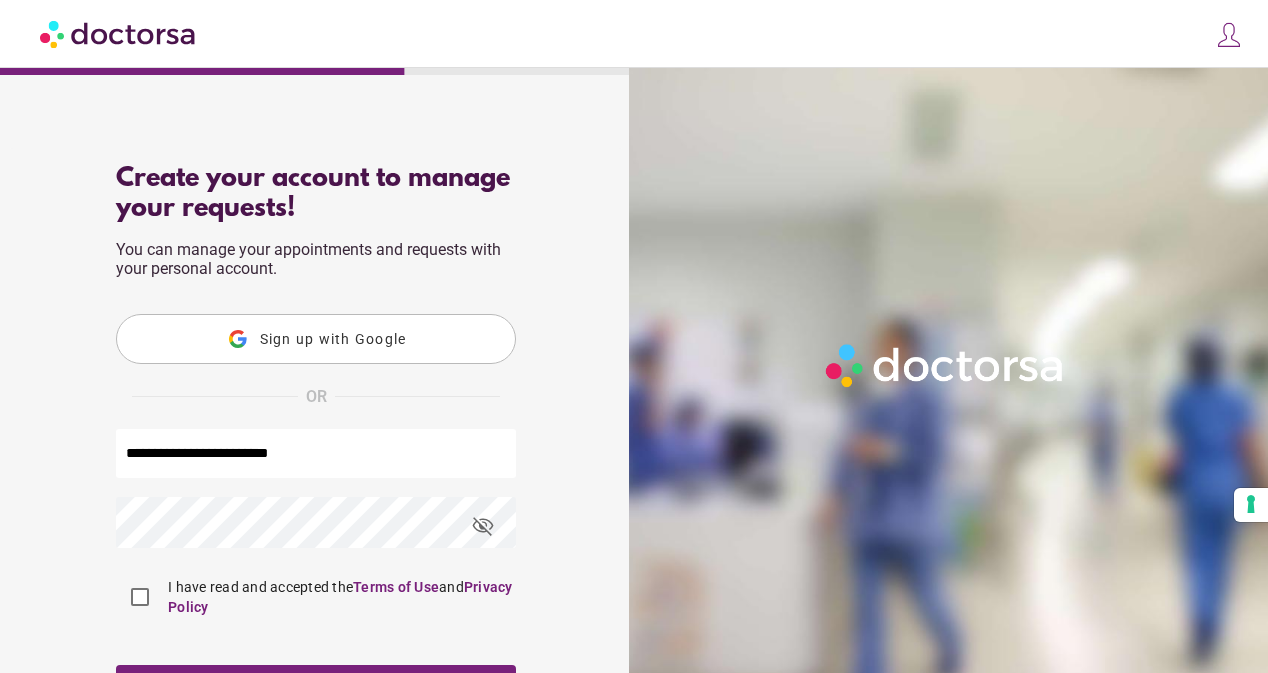 click on "visibility_off" at bounding box center (483, 526) 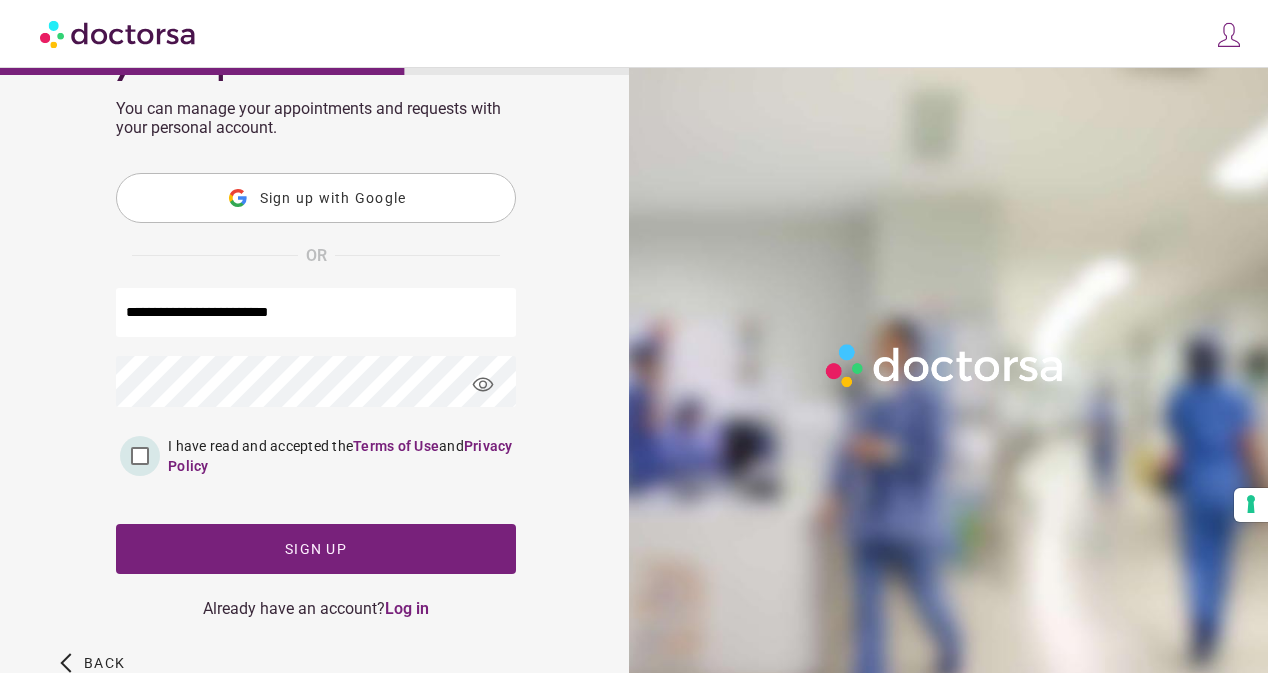 scroll, scrollTop: 220, scrollLeft: 0, axis: vertical 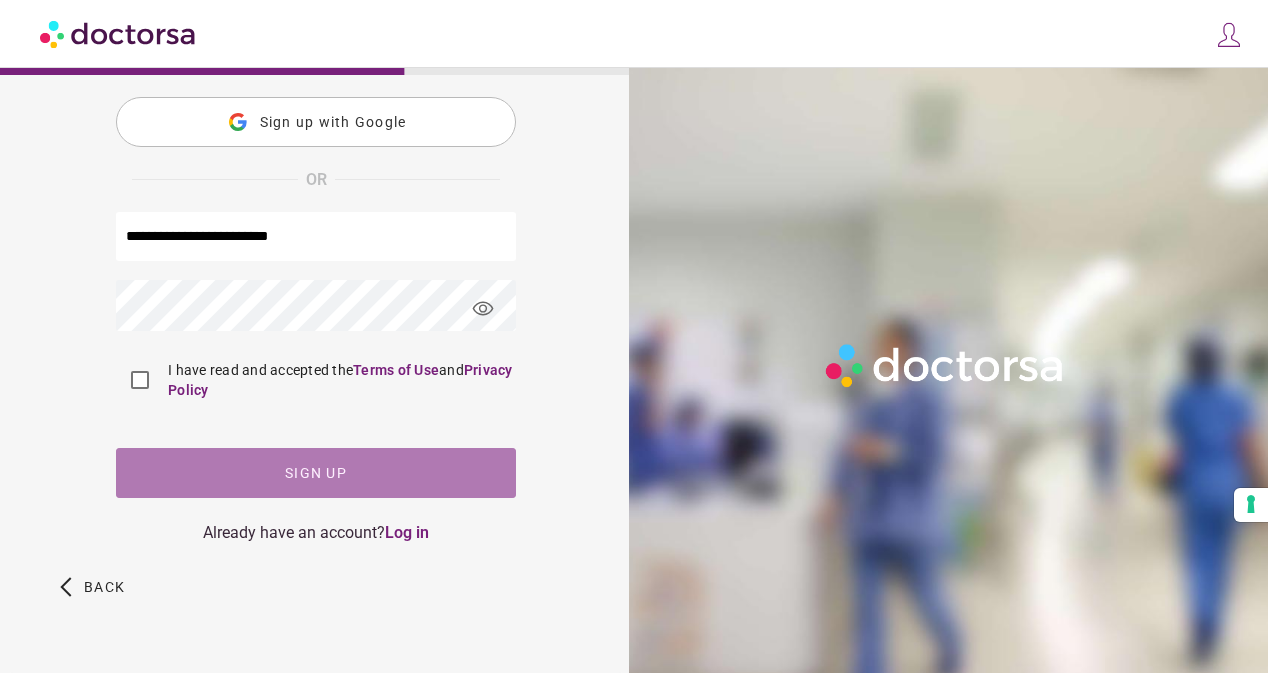 click at bounding box center (316, 473) 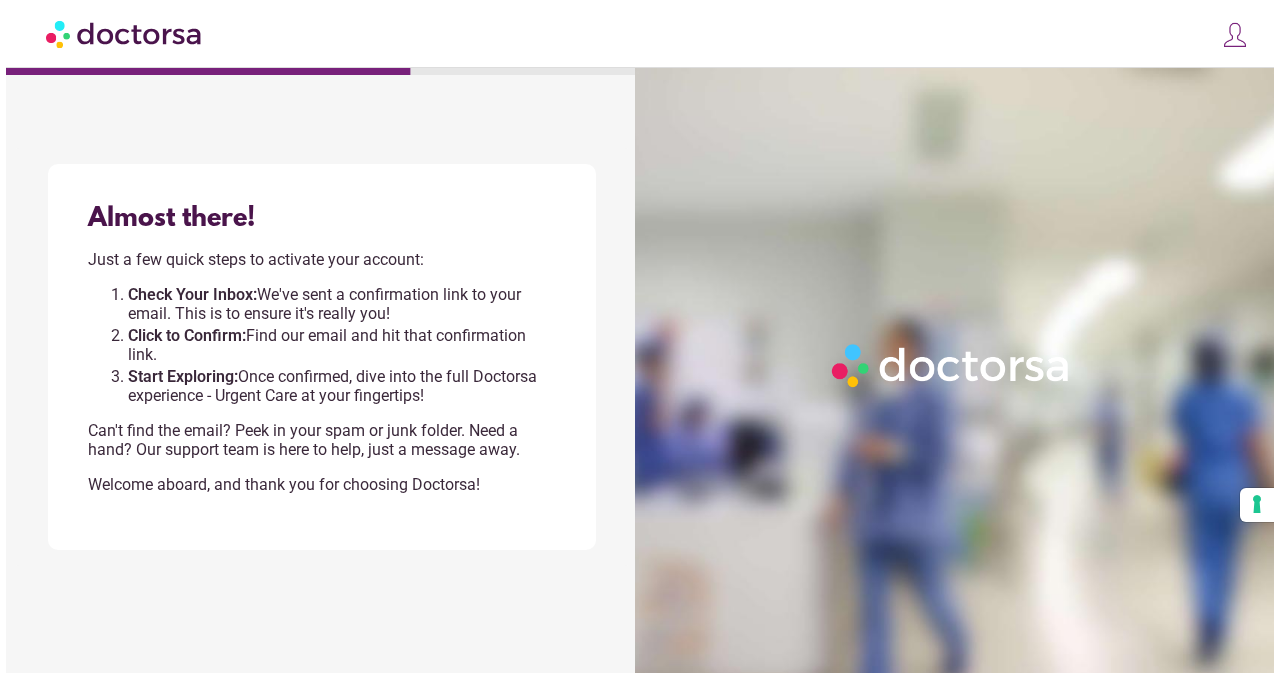 scroll, scrollTop: 0, scrollLeft: 0, axis: both 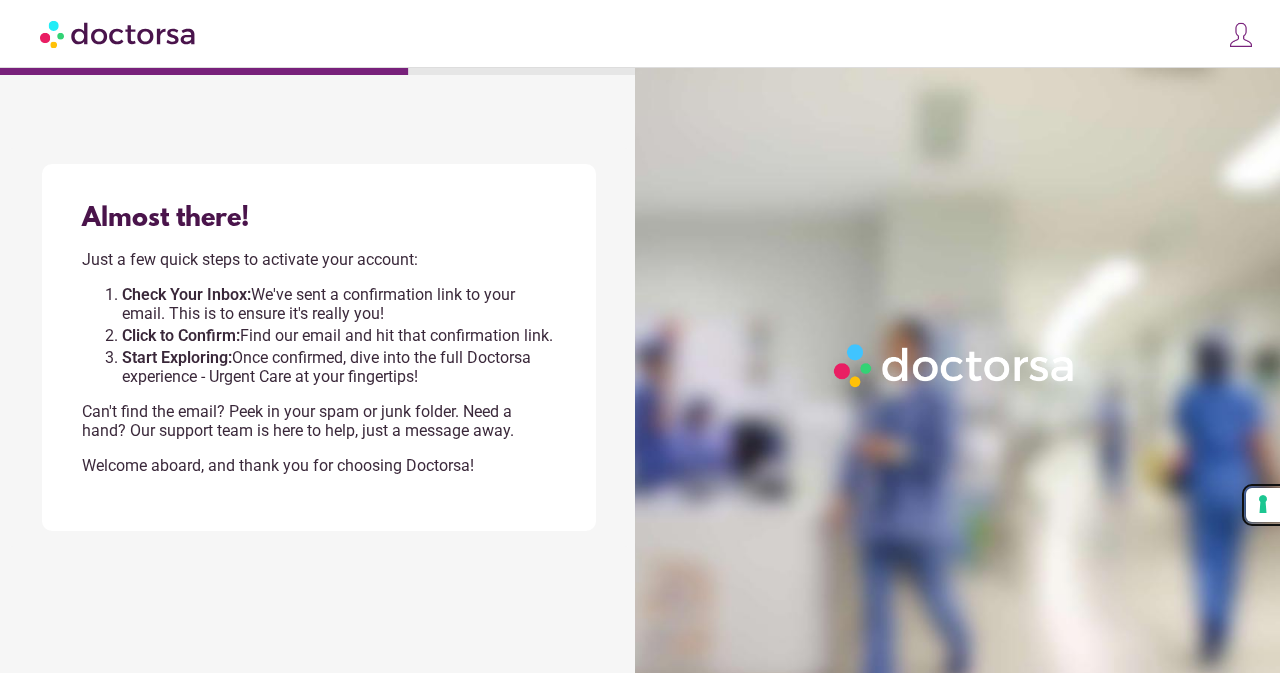 click on "Your consent preferences for tracking technologies" at bounding box center [1263, 505] 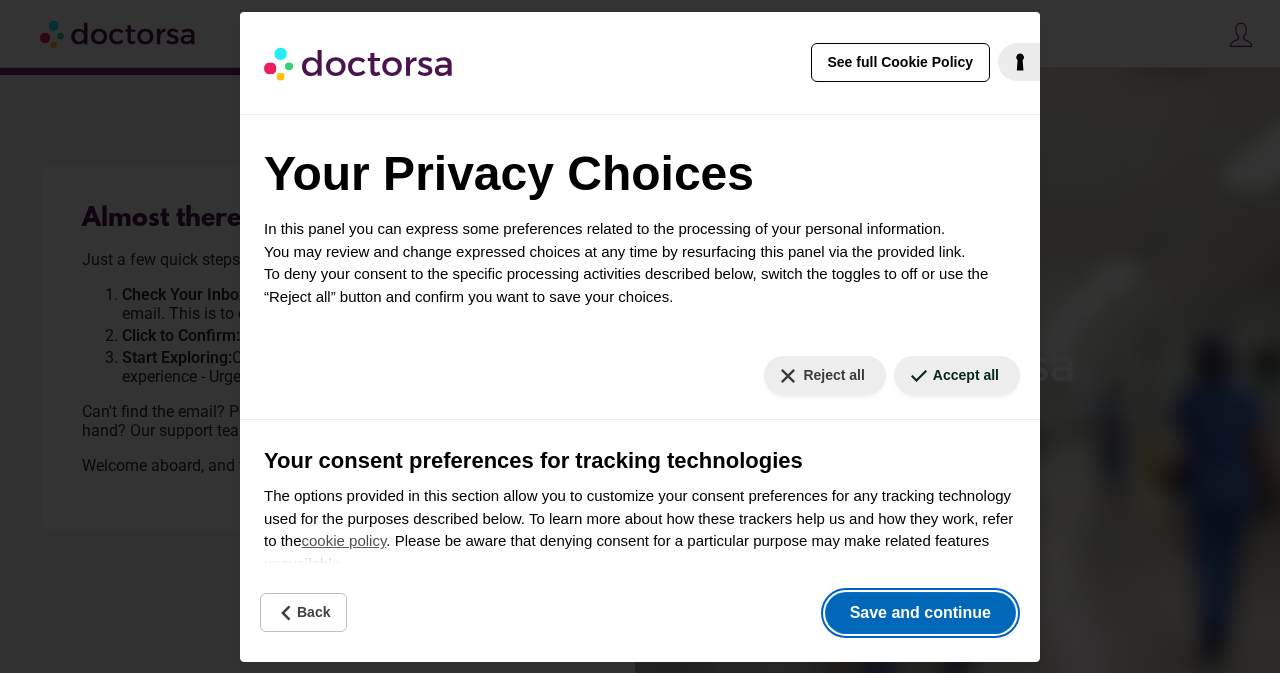 click on "Save and continue" at bounding box center [920, 613] 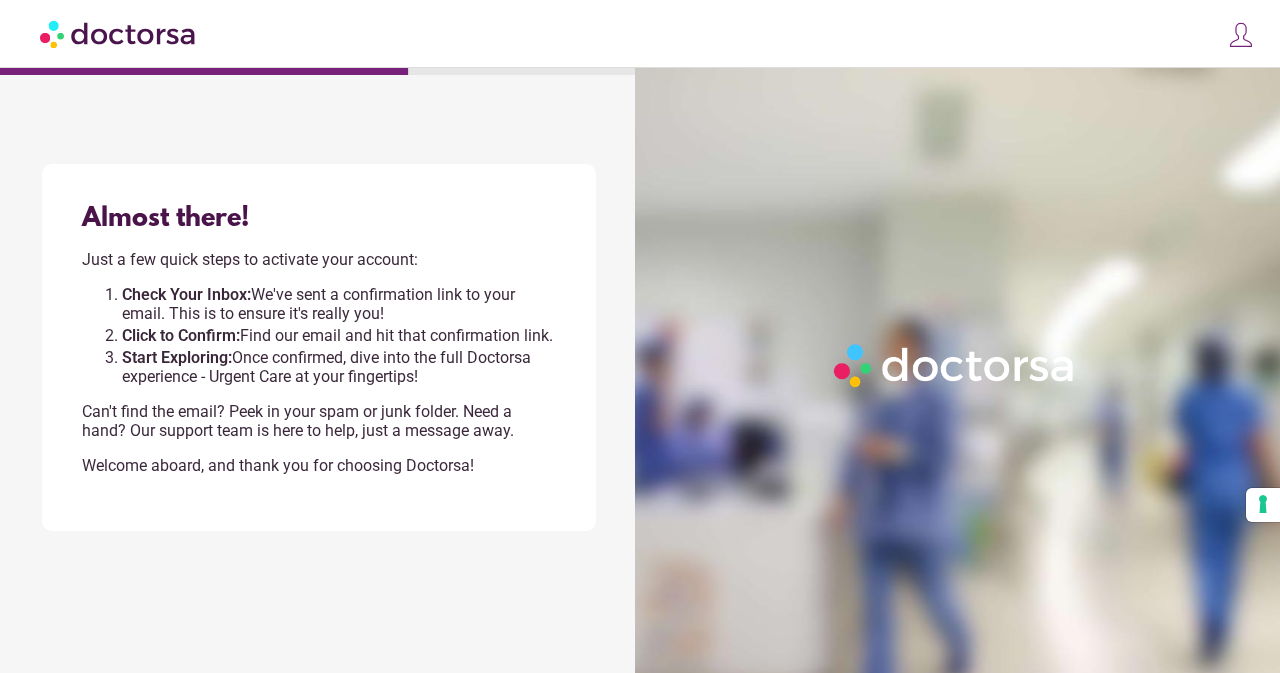 drag, startPoint x: 503, startPoint y: 515, endPoint x: 814, endPoint y: 272, distance: 394.6771 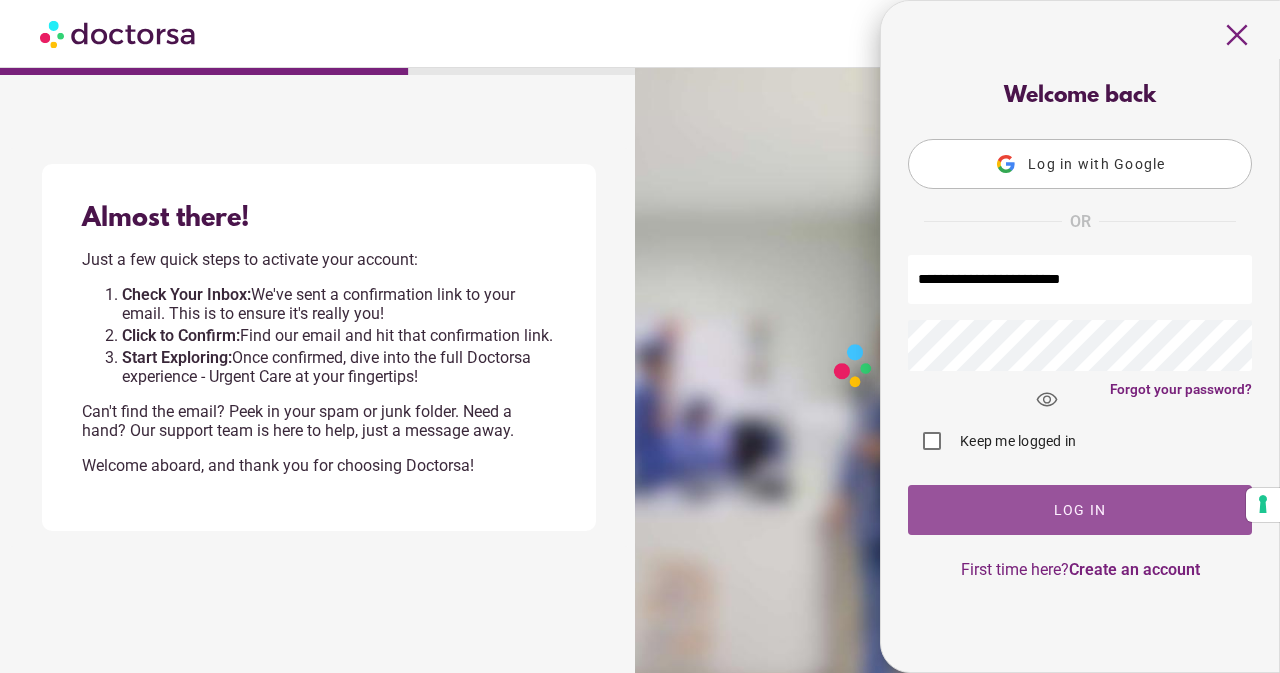 click at bounding box center [1080, 510] 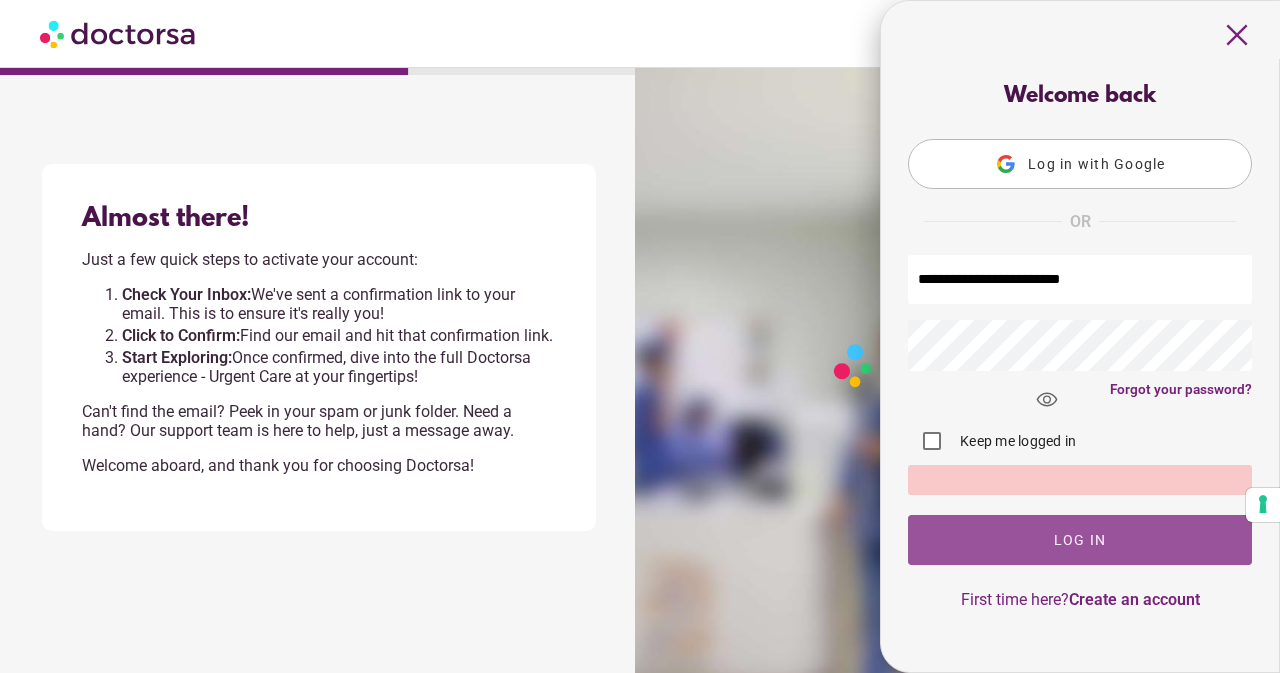 click at bounding box center [1080, 540] 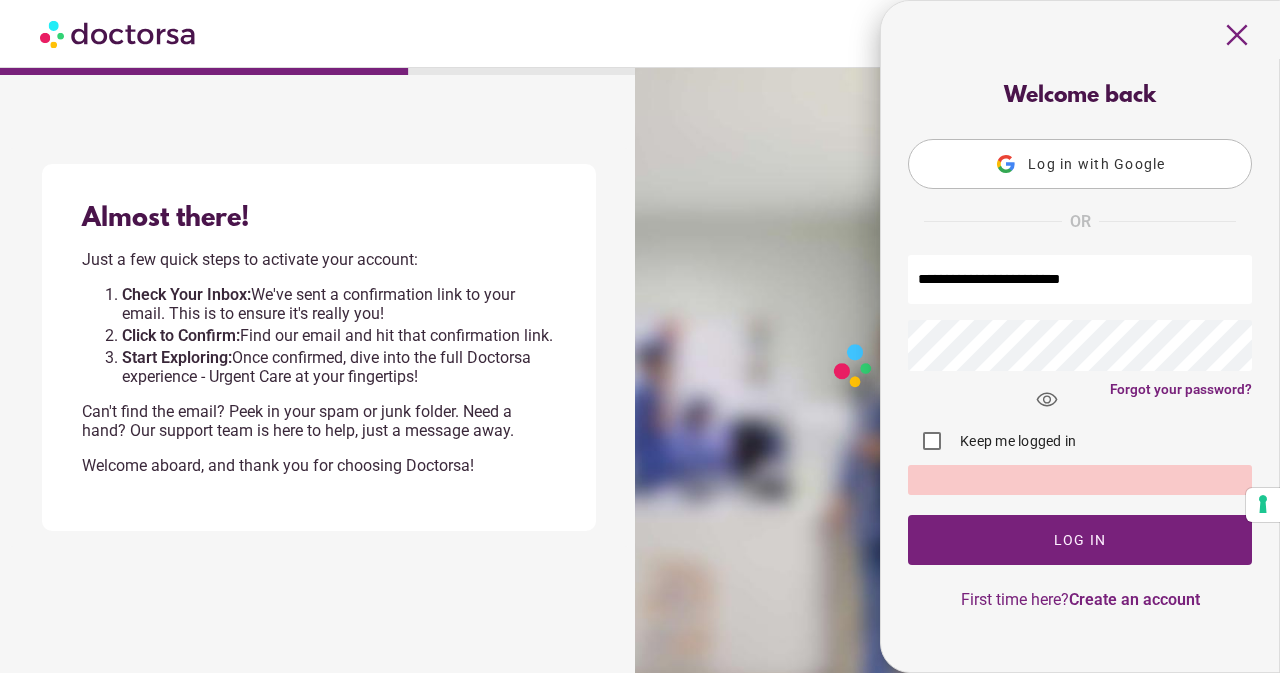 click on "What brings you in?
Get Urgent Care
Immediate primary care, 24/7
help
Set up an appointment
Same day or later needs
help help   Me **" at bounding box center (319, 362) 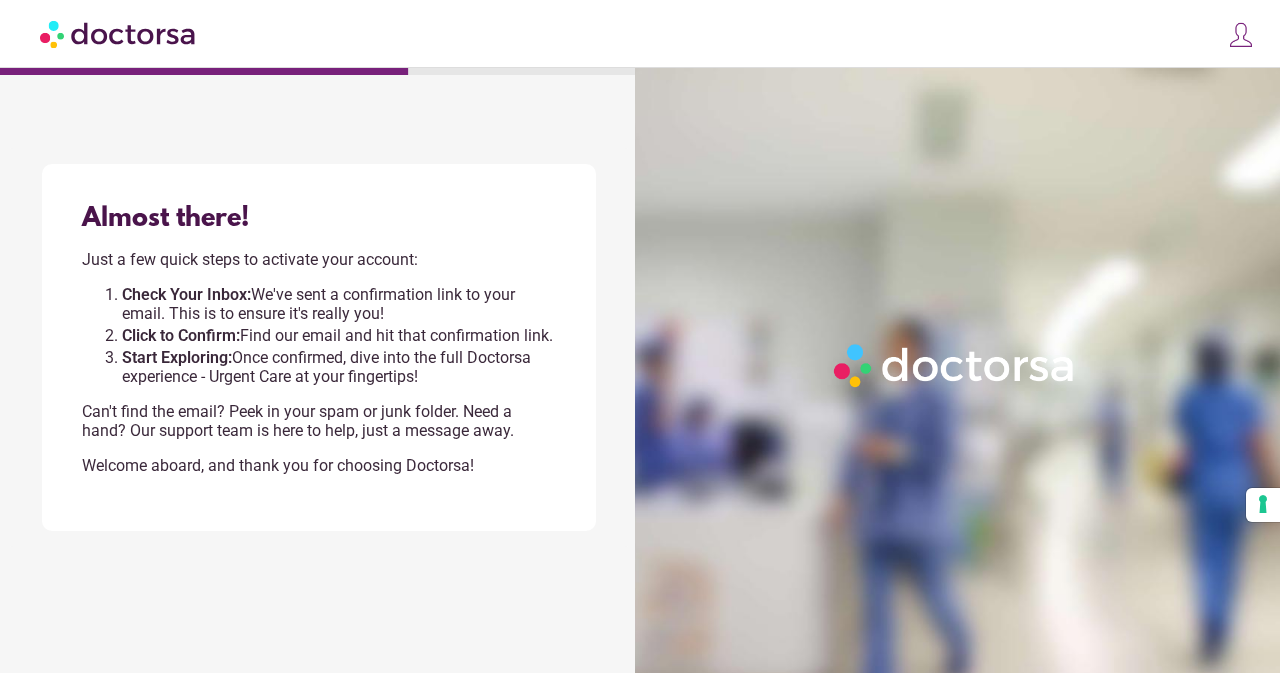 click on "What brings you in?
Get Urgent Care
Immediate primary care, 24/7
help
Set up an appointment
Same day or later needs
help help   Me **" at bounding box center (319, 362) 